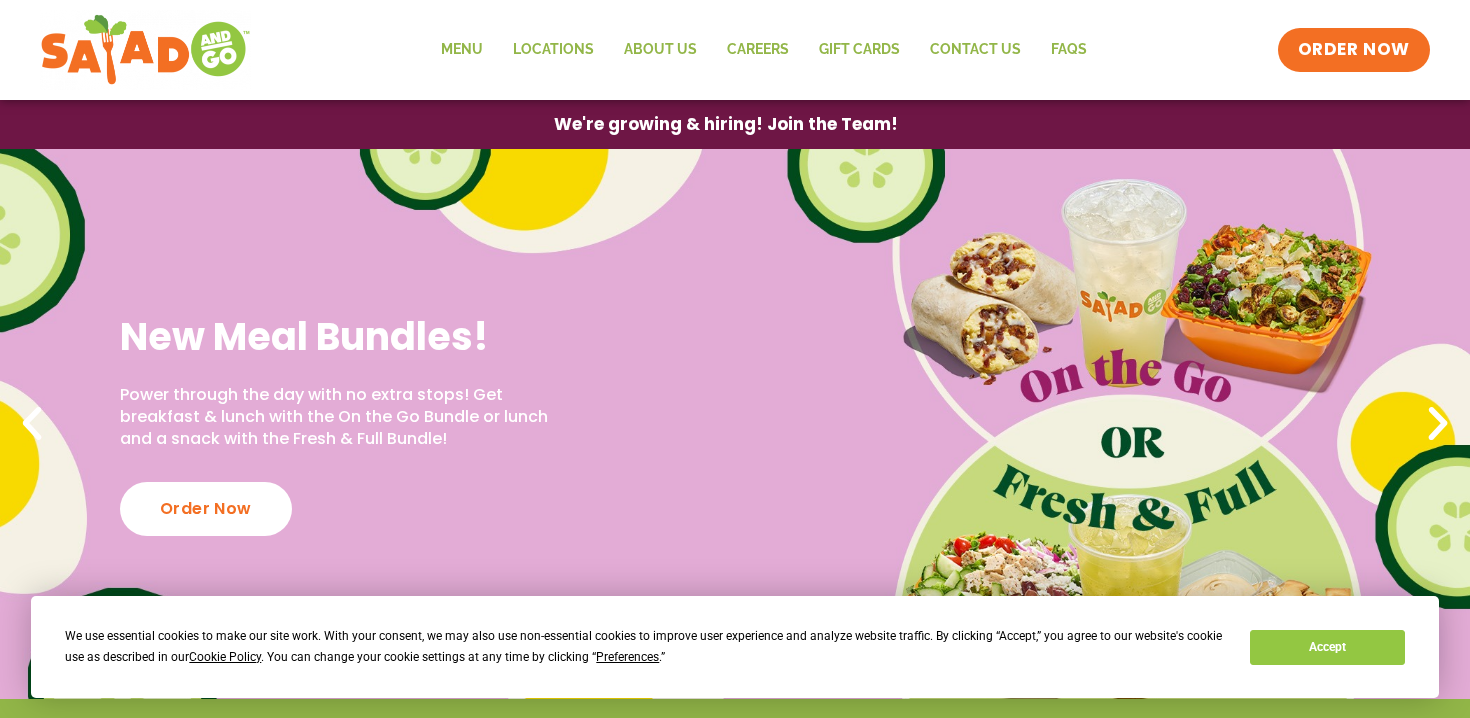 scroll, scrollTop: 0, scrollLeft: 0, axis: both 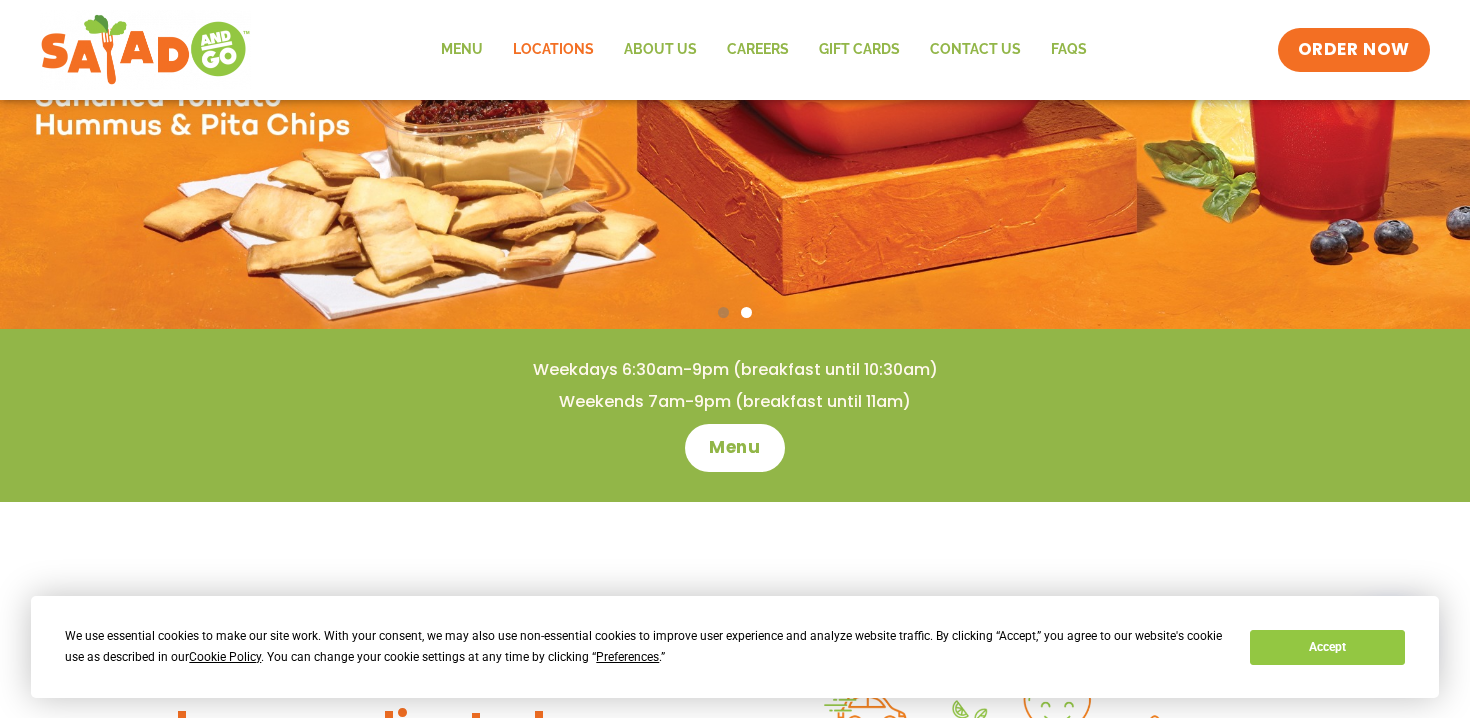 click on "Locations" 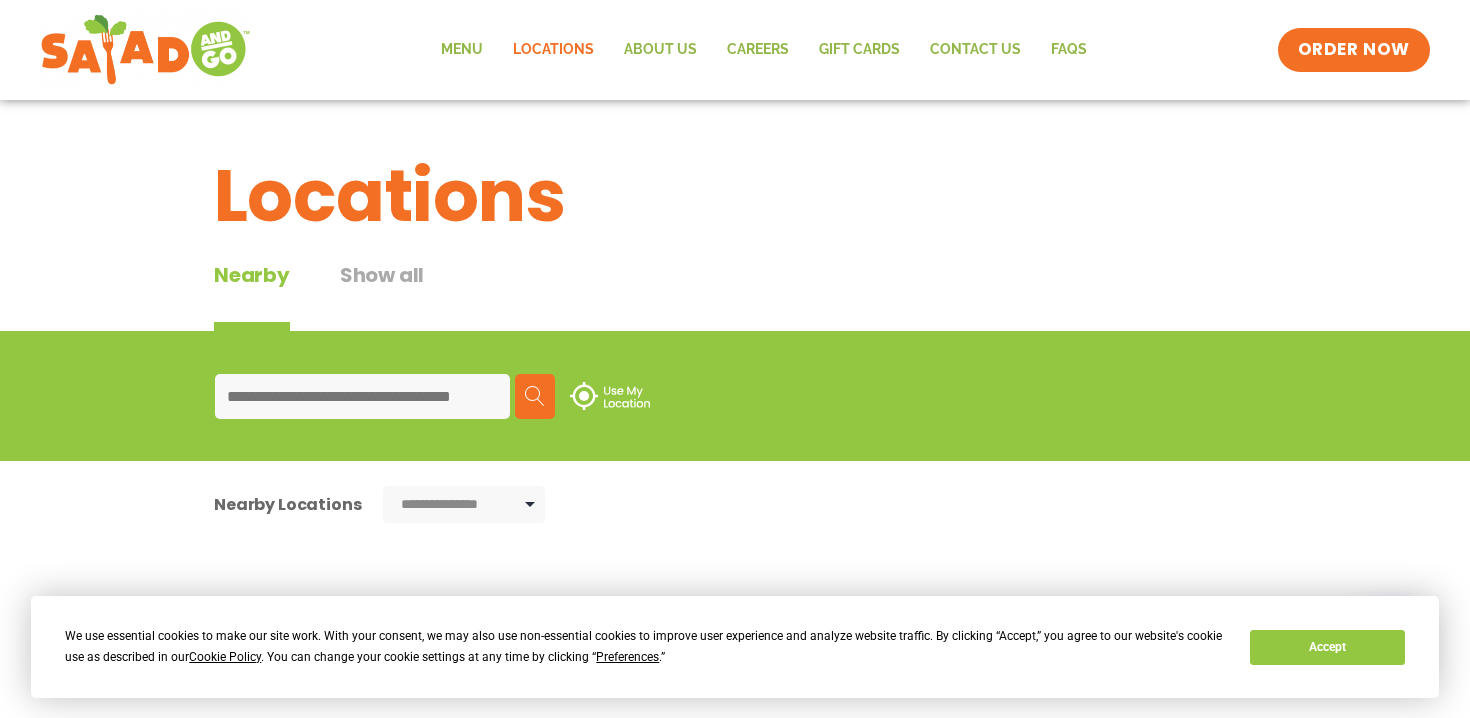 scroll, scrollTop: 0, scrollLeft: 0, axis: both 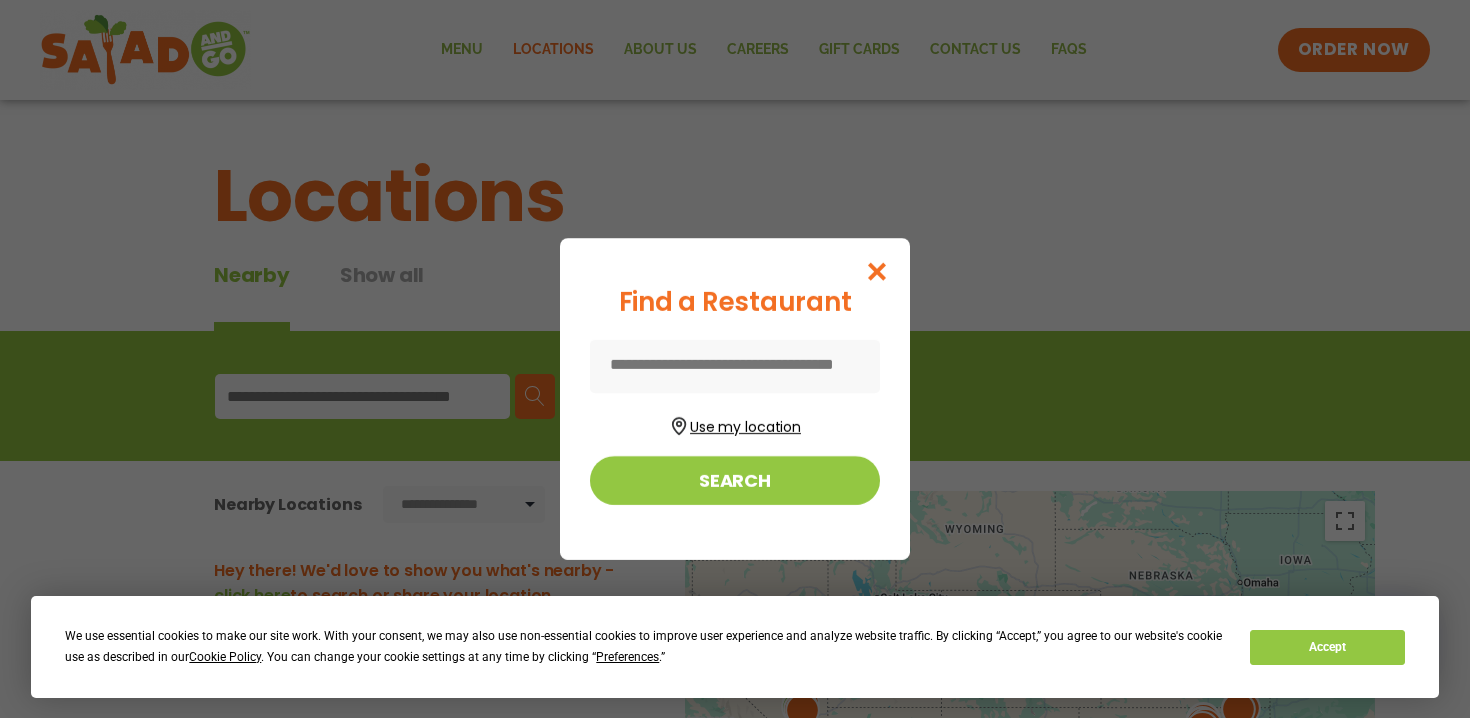 click on "Use my location" at bounding box center [735, 424] 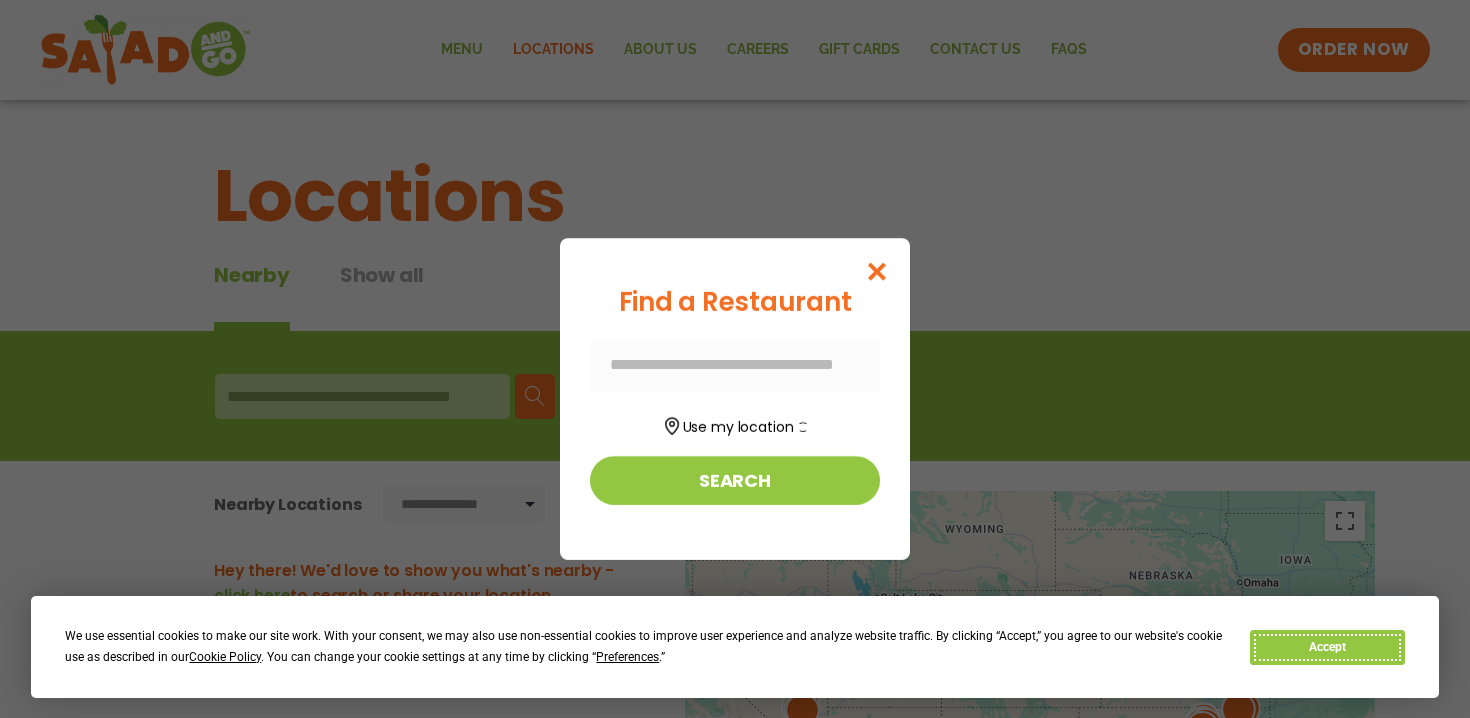click on "Accept" at bounding box center [1327, 647] 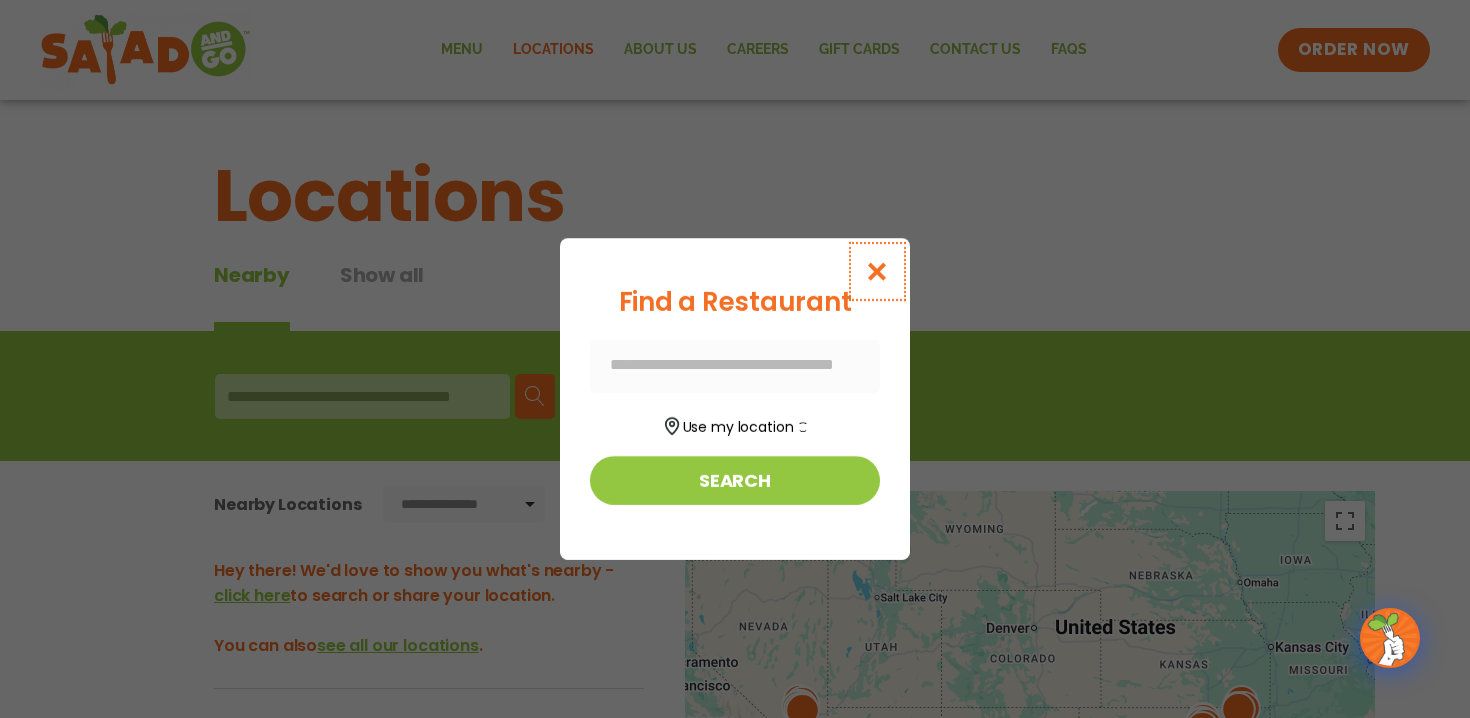 click at bounding box center [877, 271] 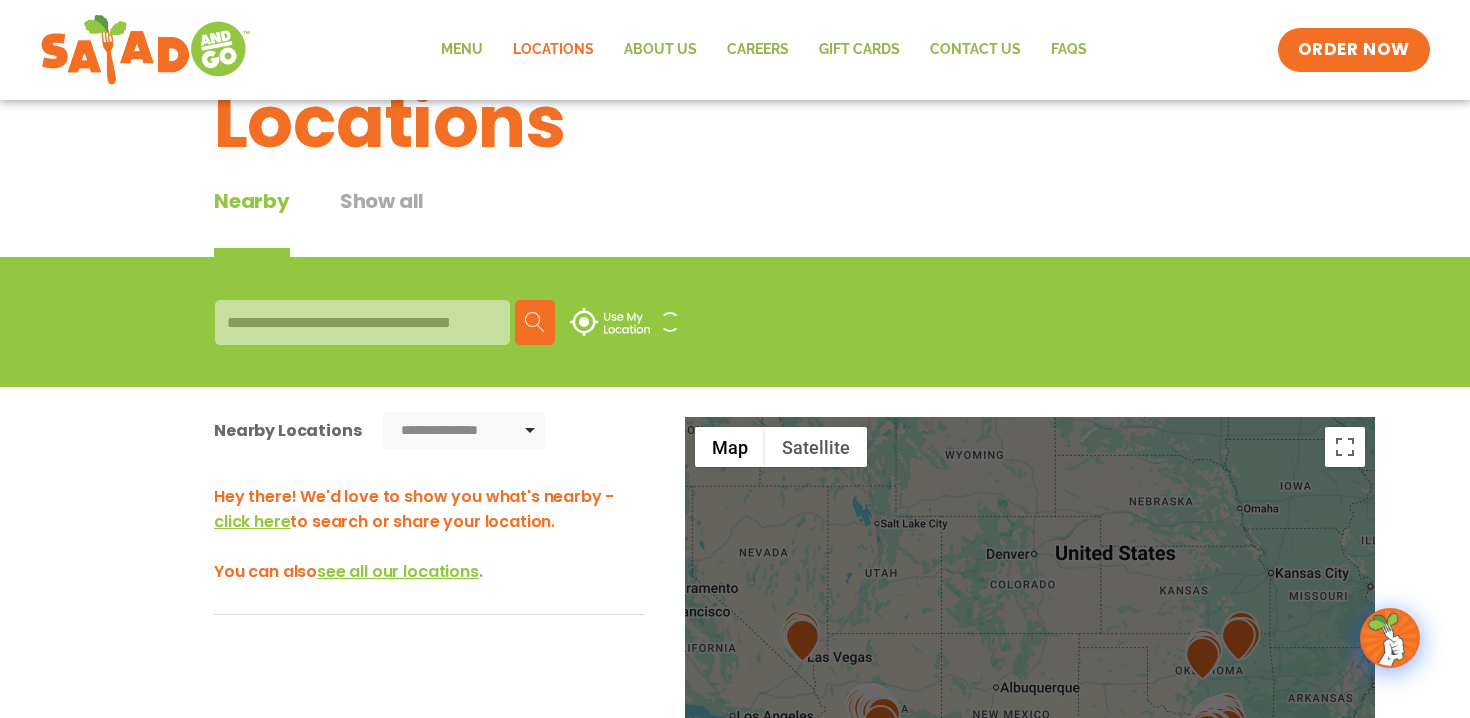 scroll, scrollTop: 88, scrollLeft: 0, axis: vertical 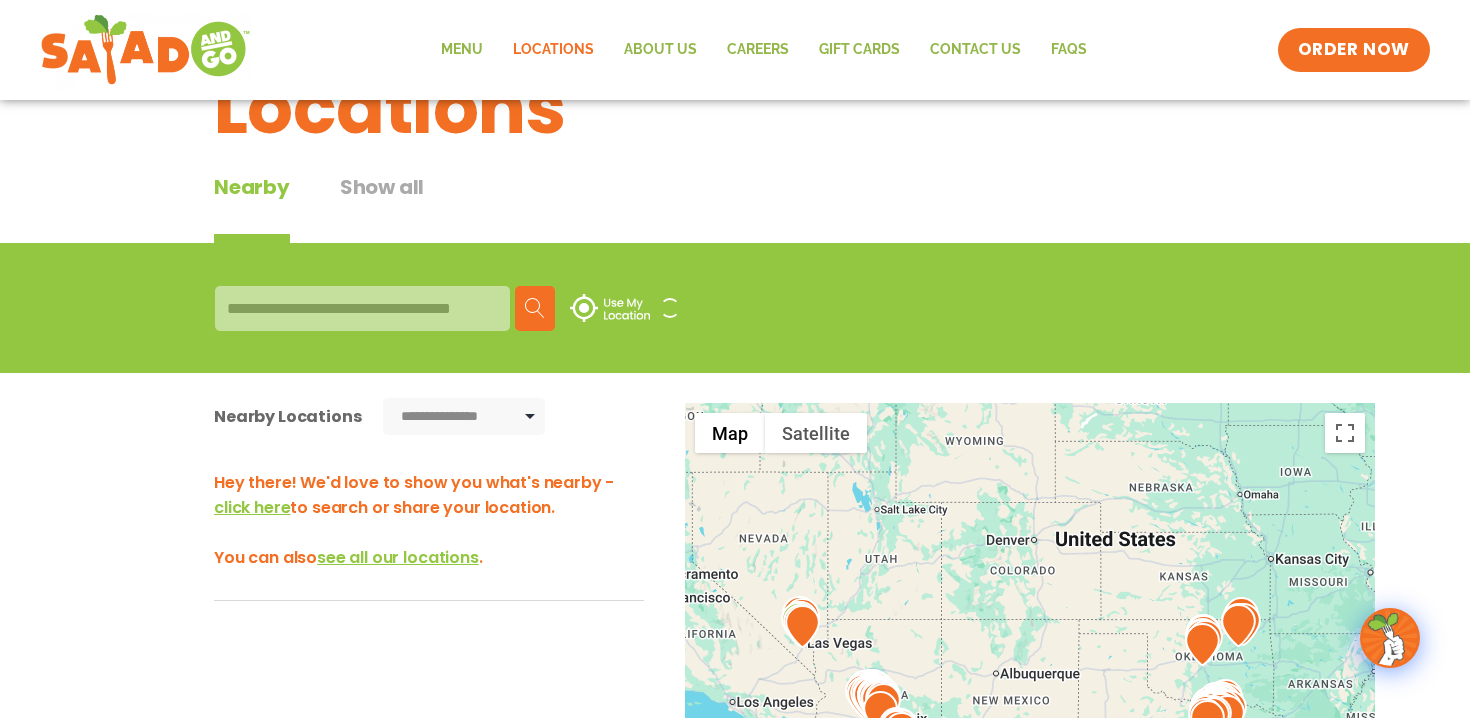 click at bounding box center [362, 308] 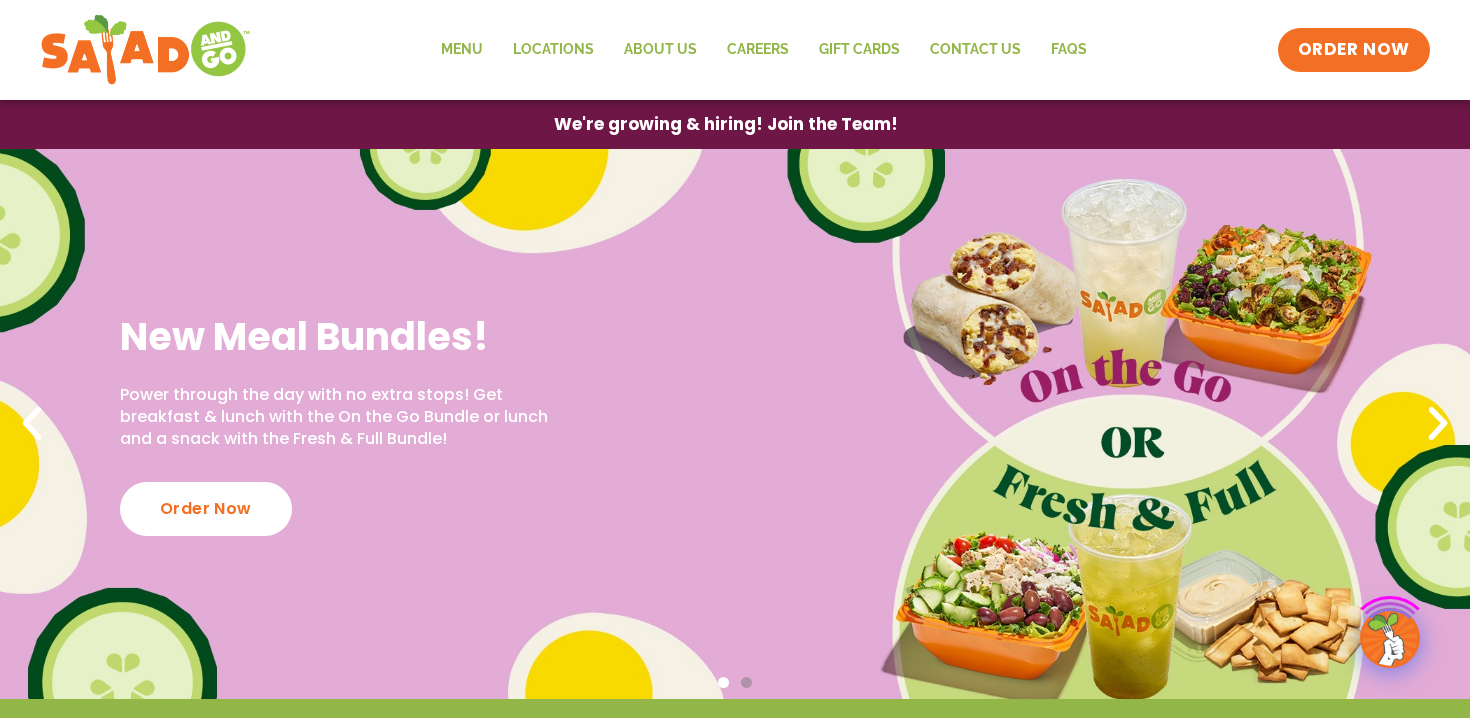 scroll, scrollTop: 396, scrollLeft: 0, axis: vertical 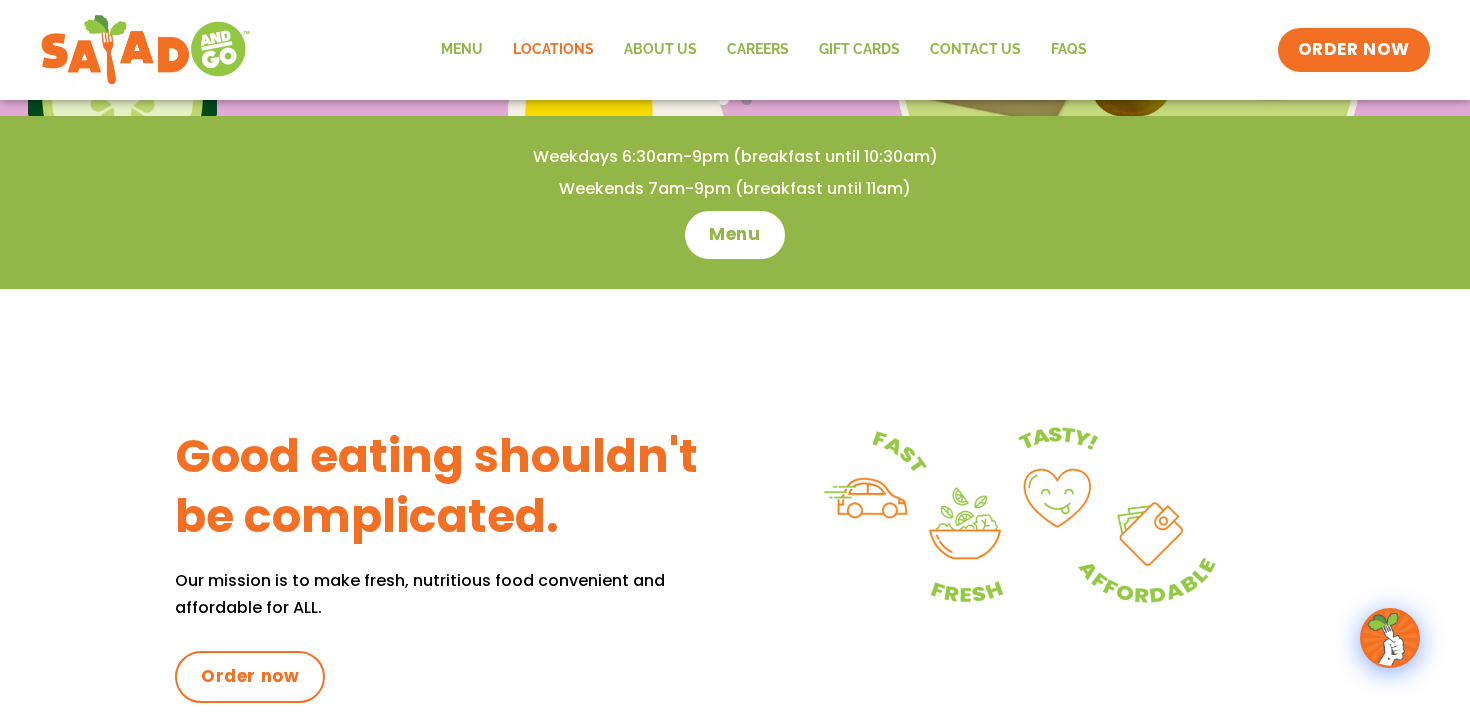 click on "Locations" 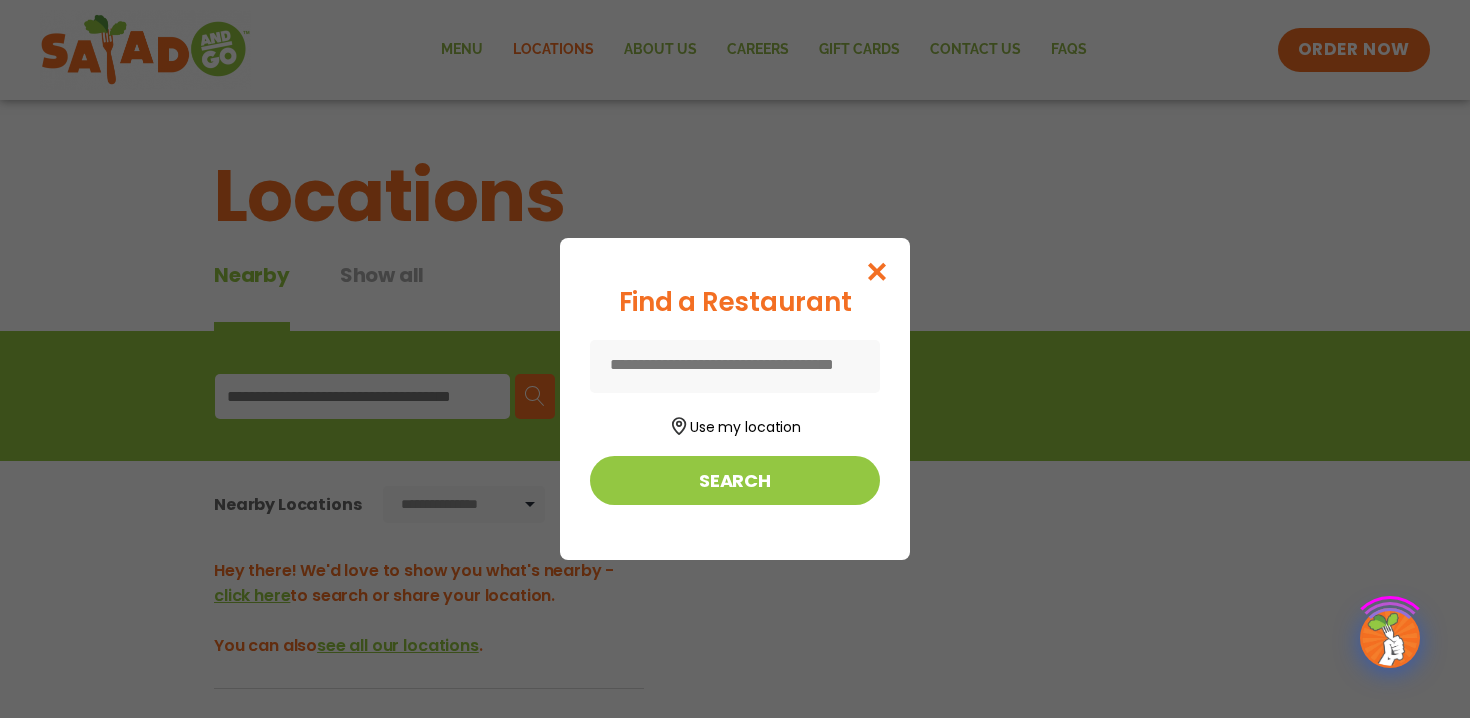 scroll, scrollTop: 0, scrollLeft: 0, axis: both 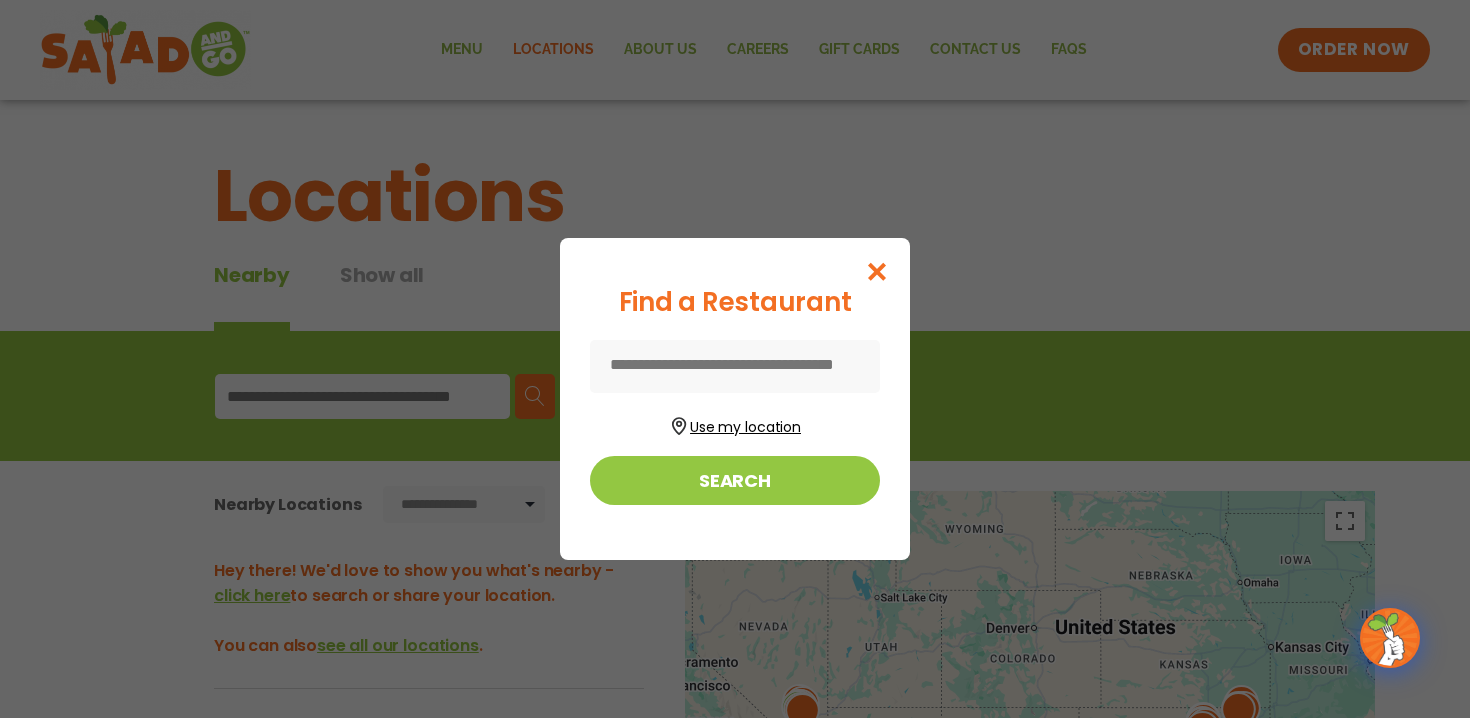 click on "Use my location" at bounding box center (735, 424) 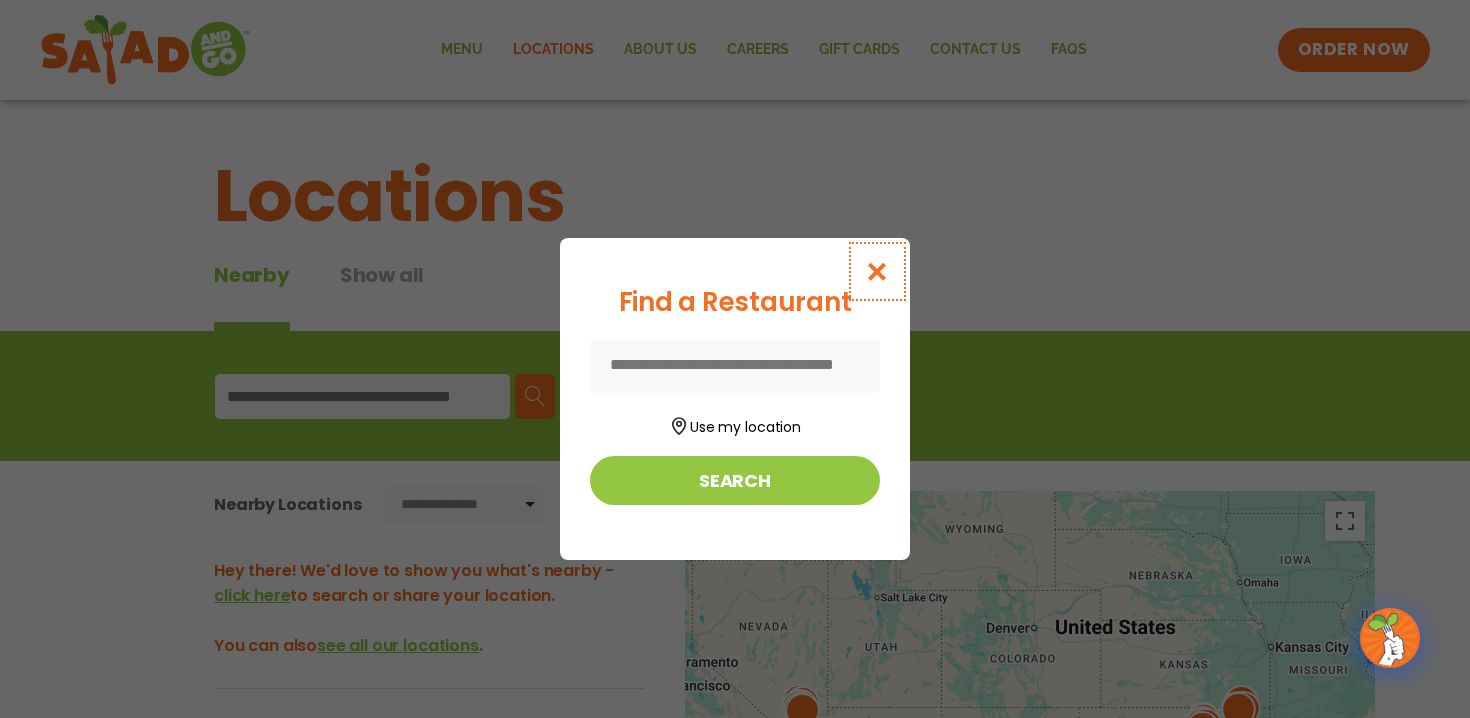 click at bounding box center [877, 271] 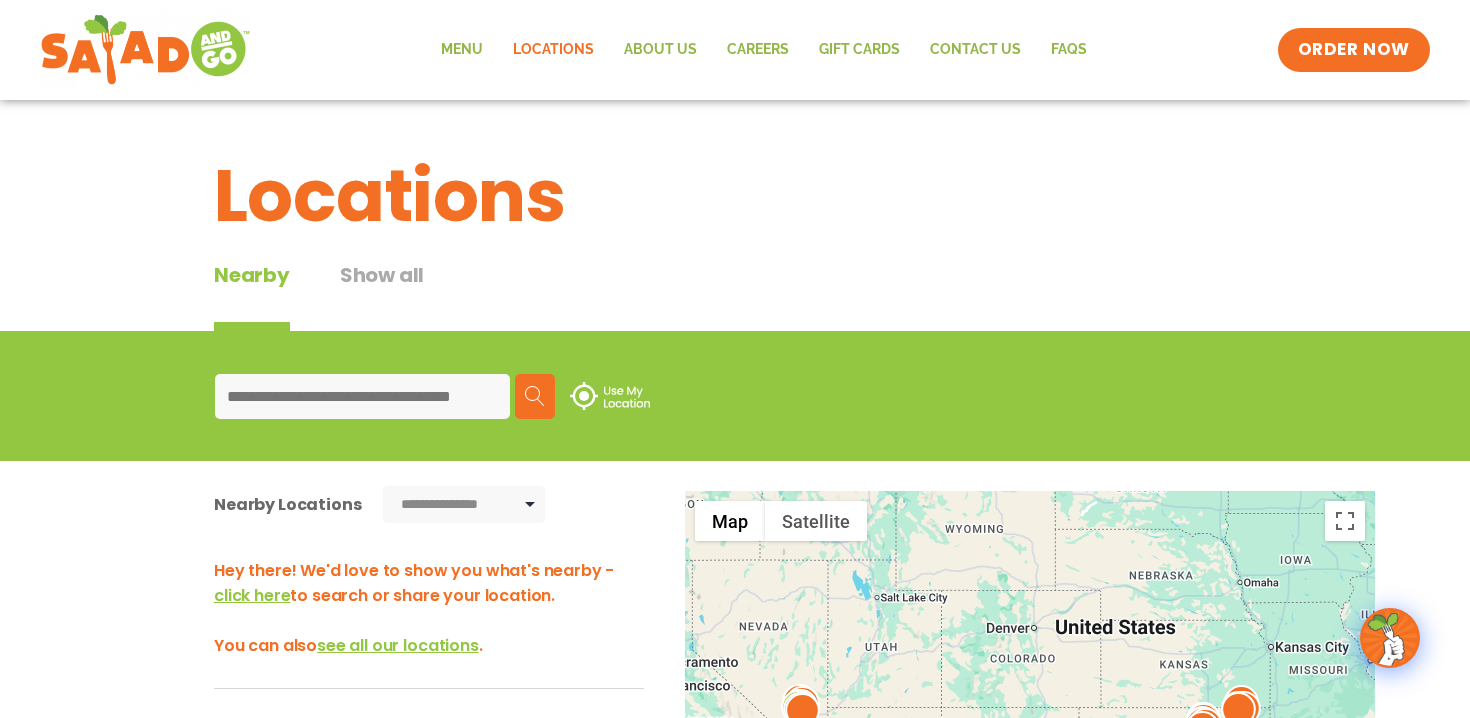 click at bounding box center (362, 396) 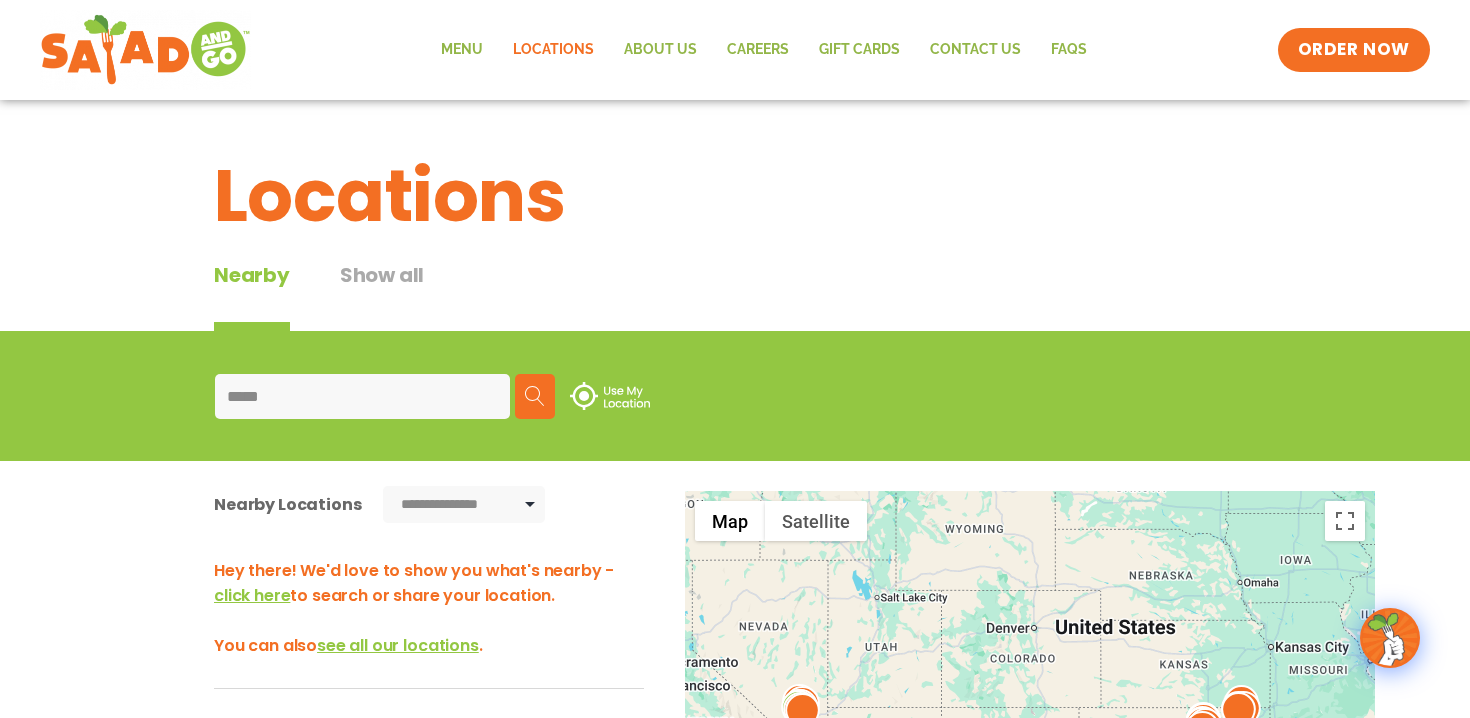 click at bounding box center [535, 396] 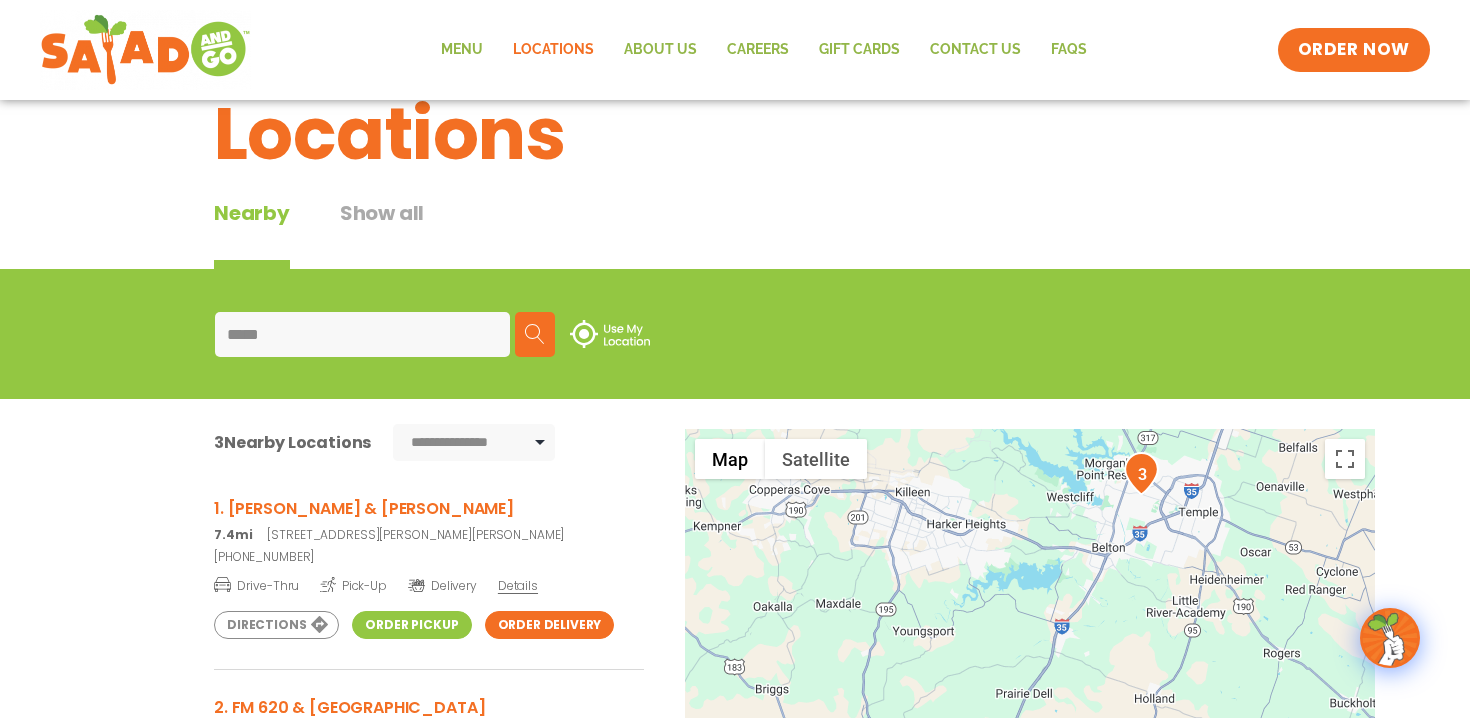 scroll, scrollTop: 40, scrollLeft: 0, axis: vertical 